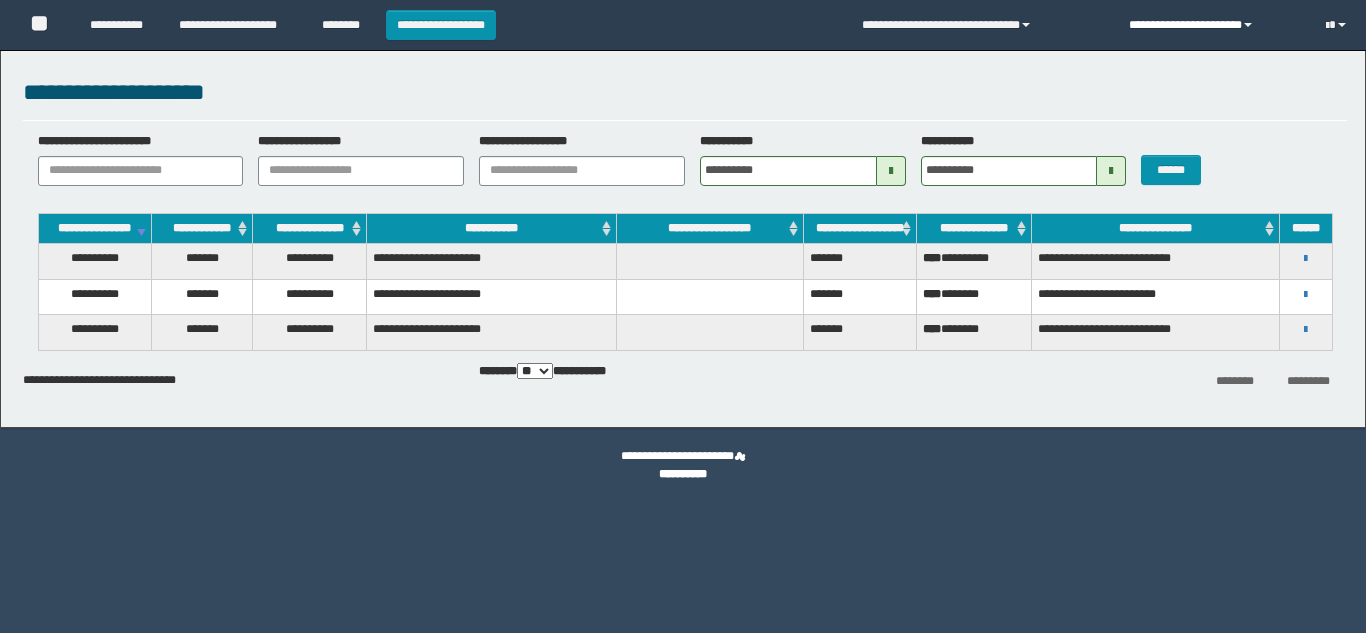 scroll, scrollTop: 0, scrollLeft: 0, axis: both 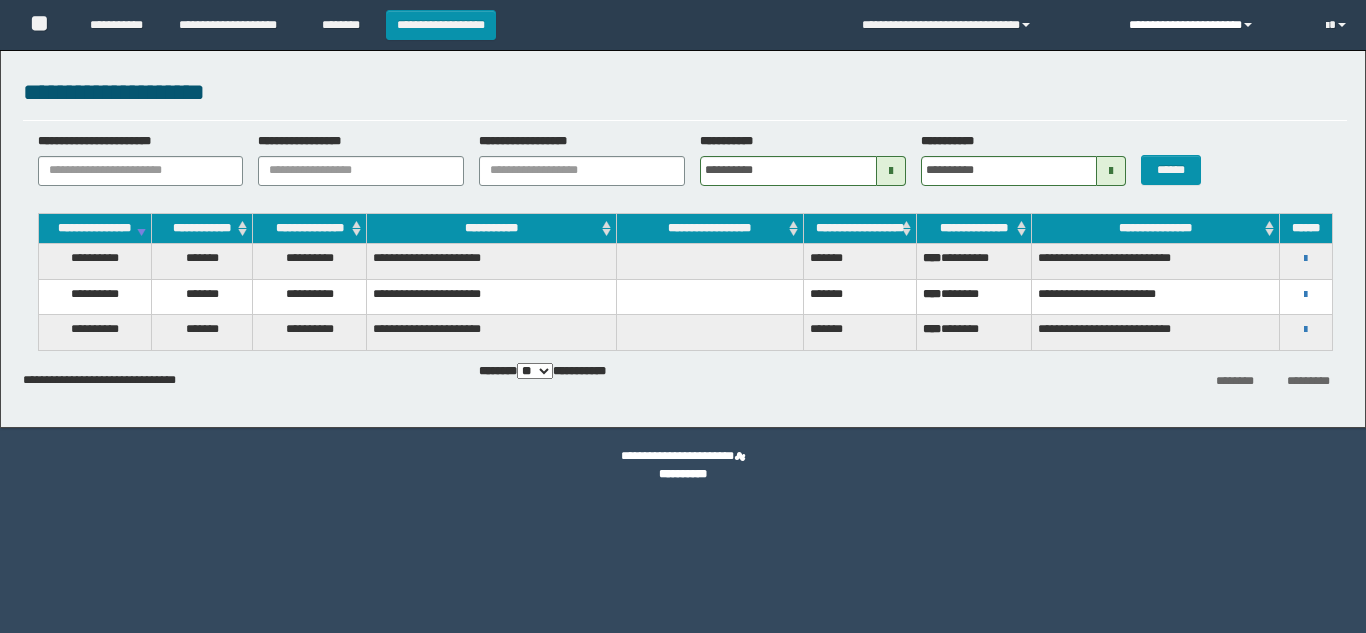 click on "**********" at bounding box center (1212, 25) 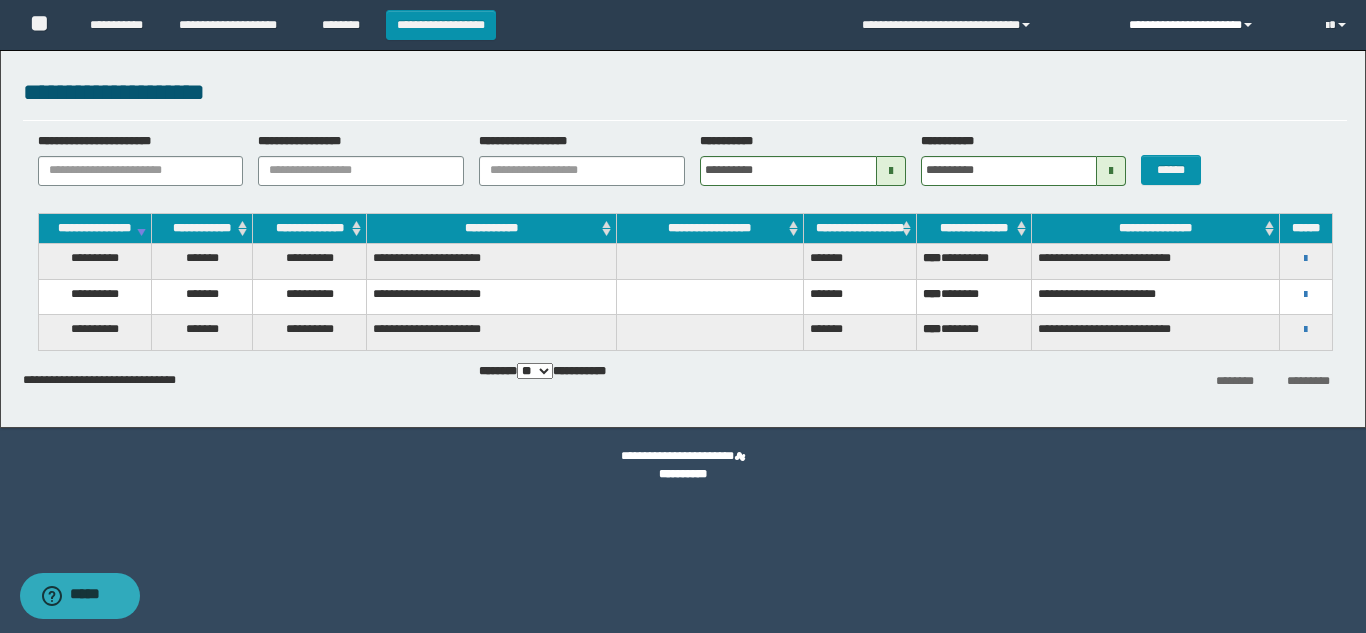 click on "**********" at bounding box center (1212, 25) 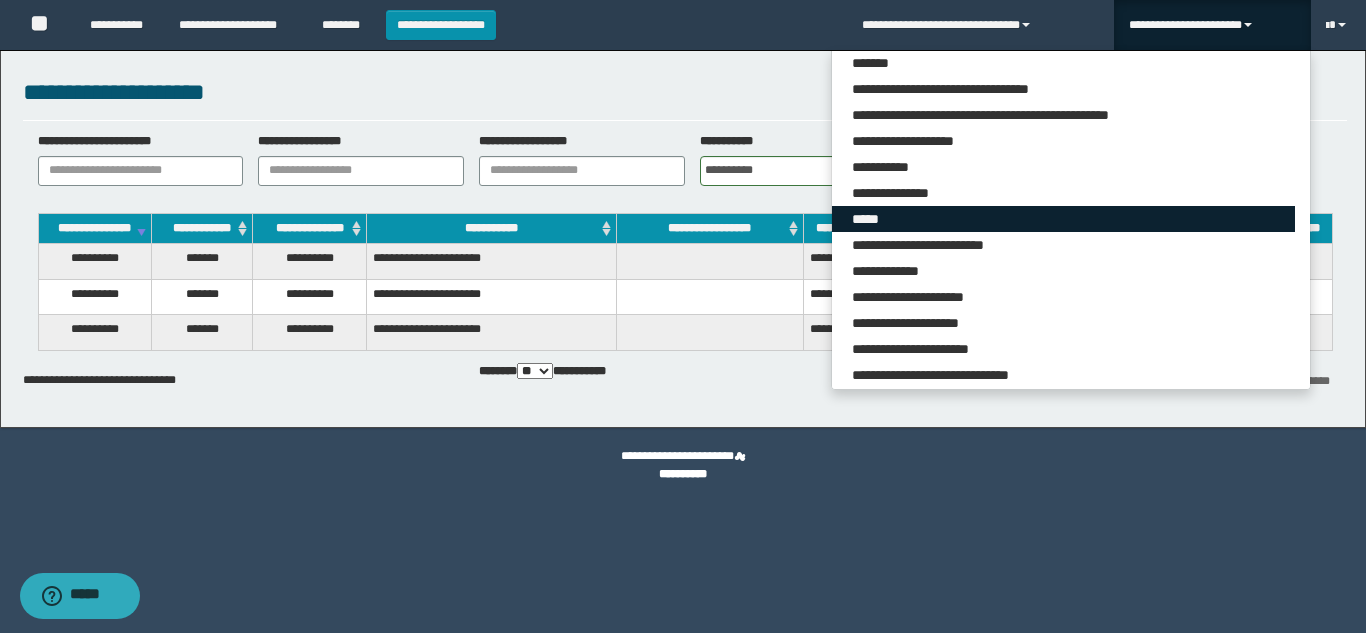 scroll, scrollTop: 244, scrollLeft: 0, axis: vertical 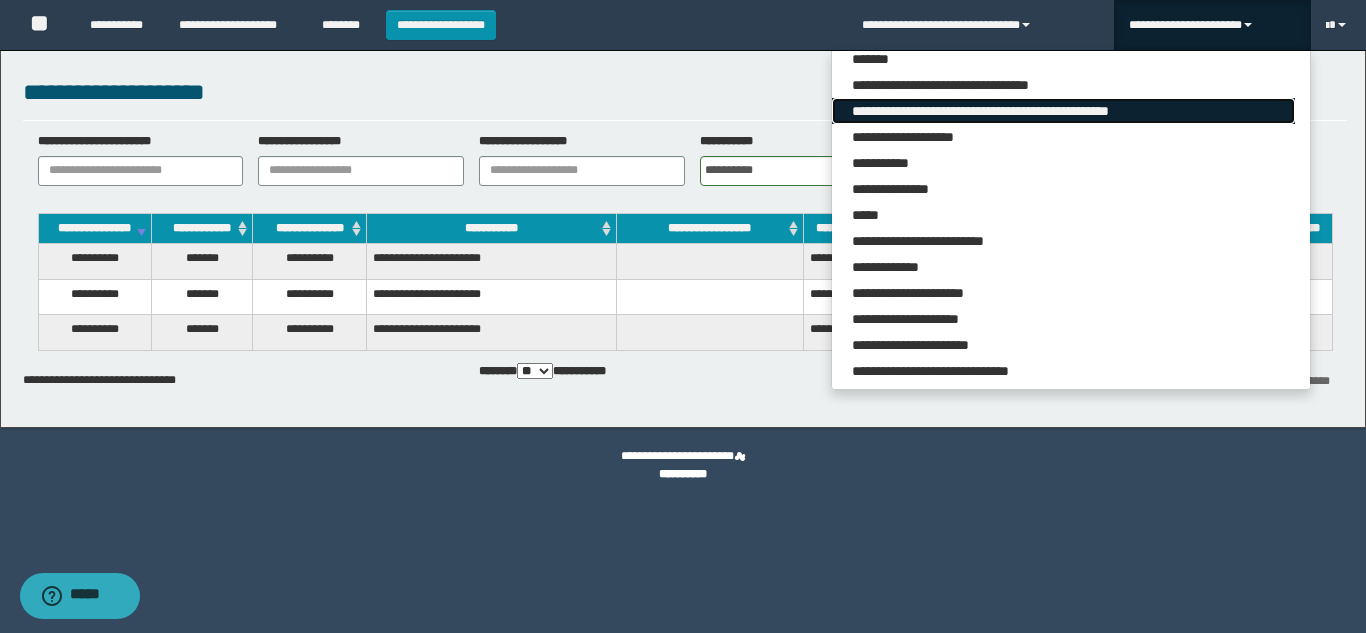 click on "**********" at bounding box center (1063, 111) 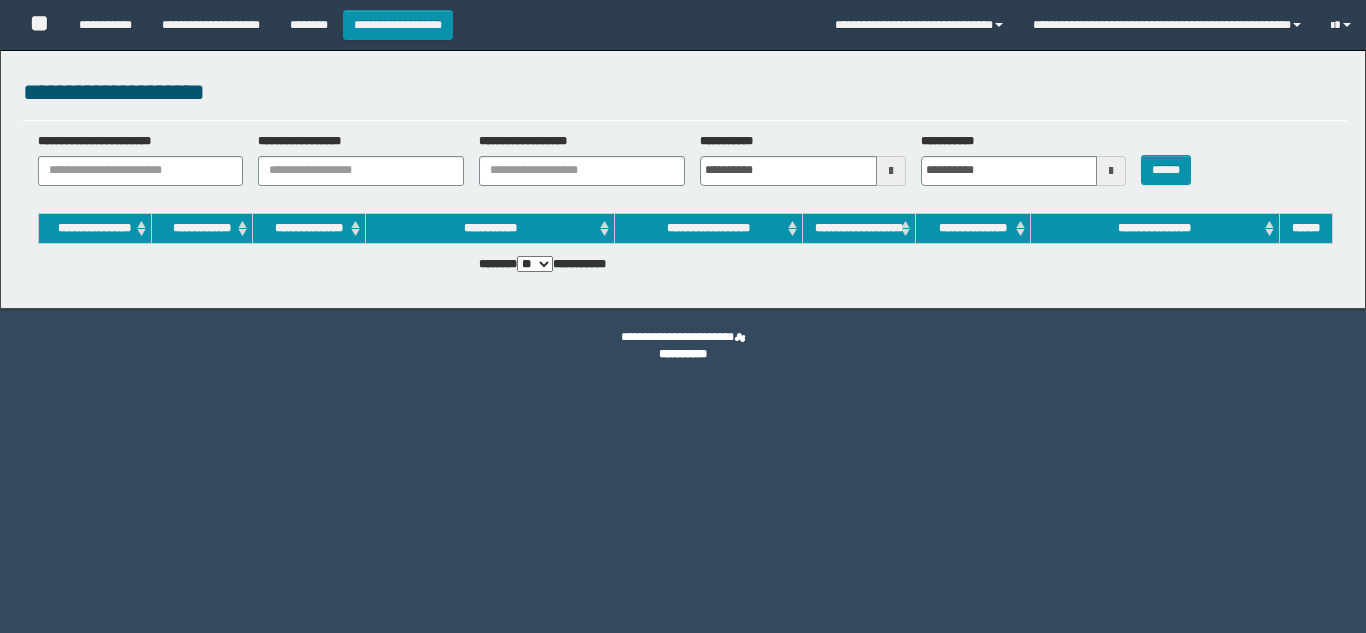 scroll, scrollTop: 0, scrollLeft: 0, axis: both 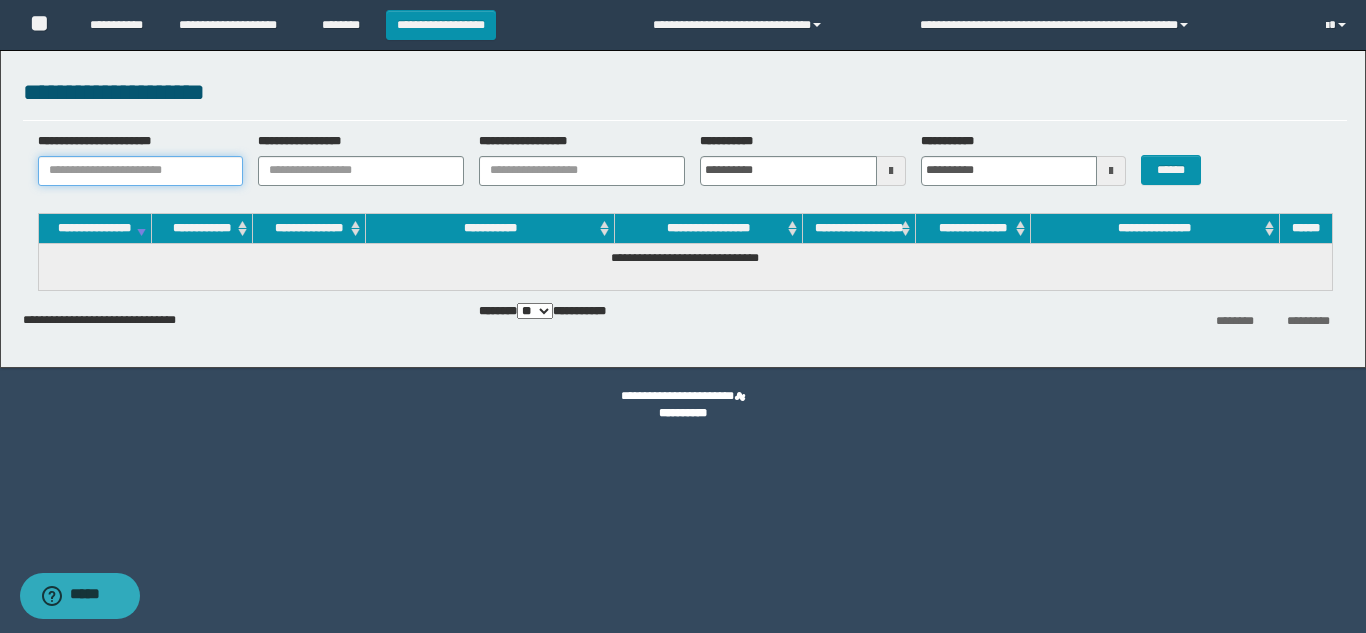 click on "**********" at bounding box center (141, 171) 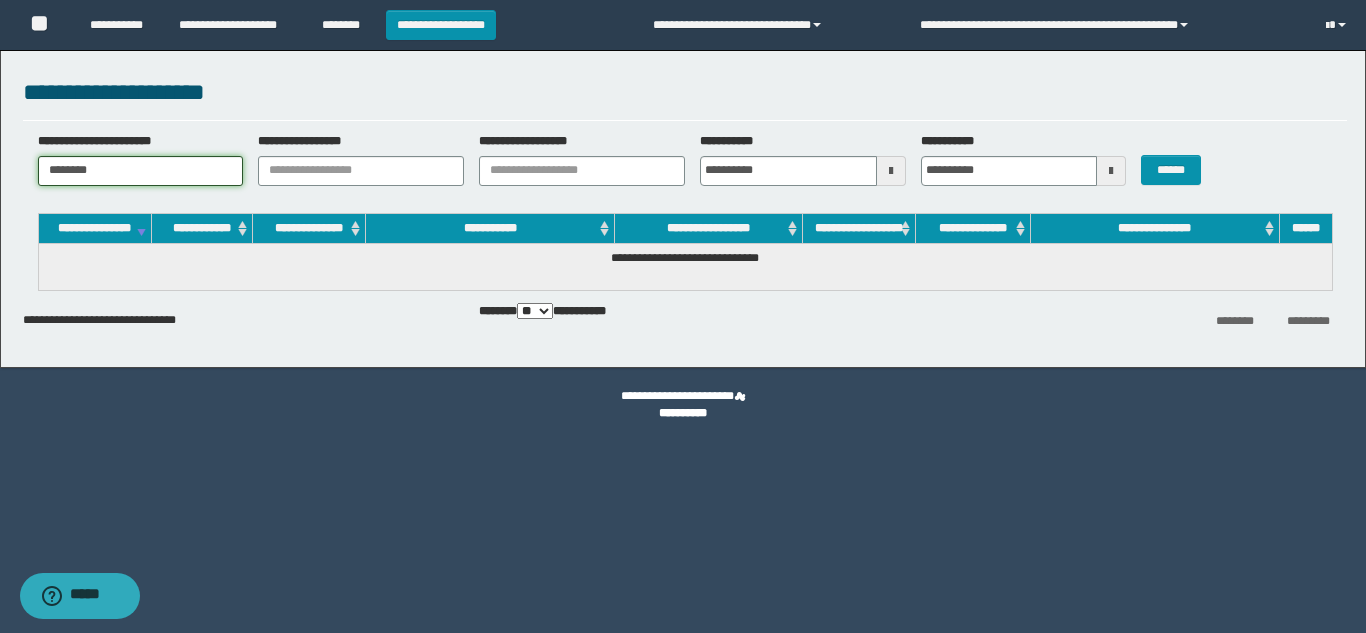 type on "********" 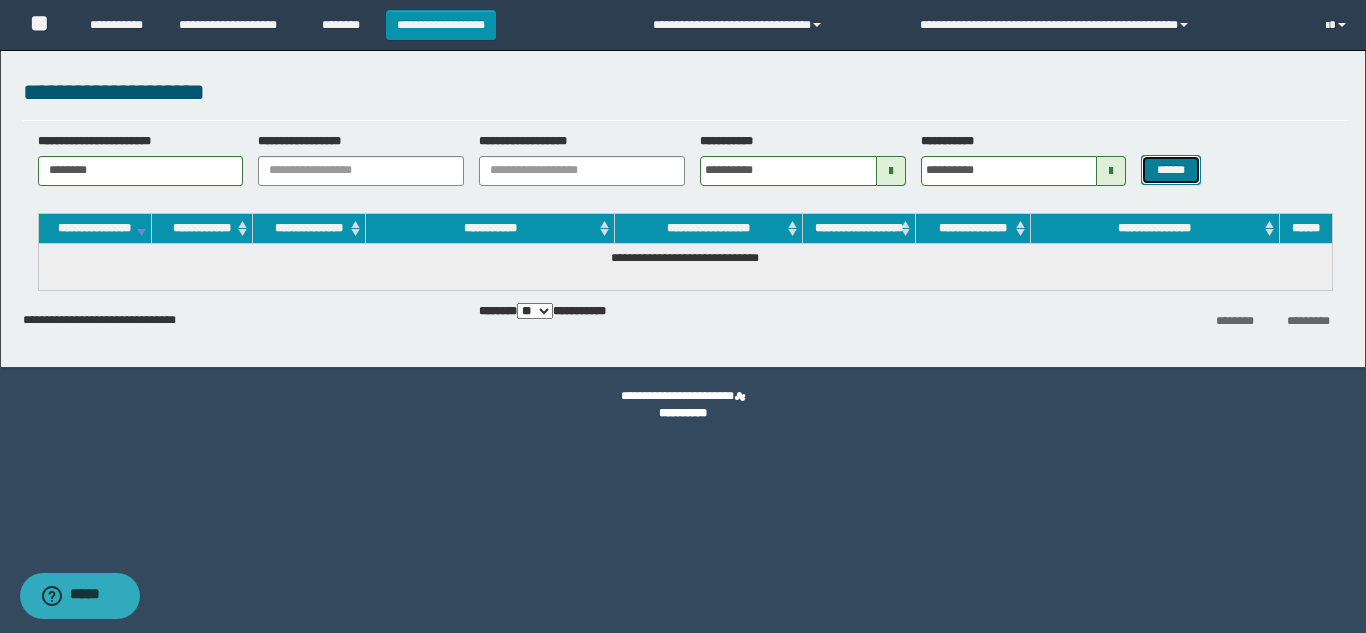 click on "******" at bounding box center (1170, 170) 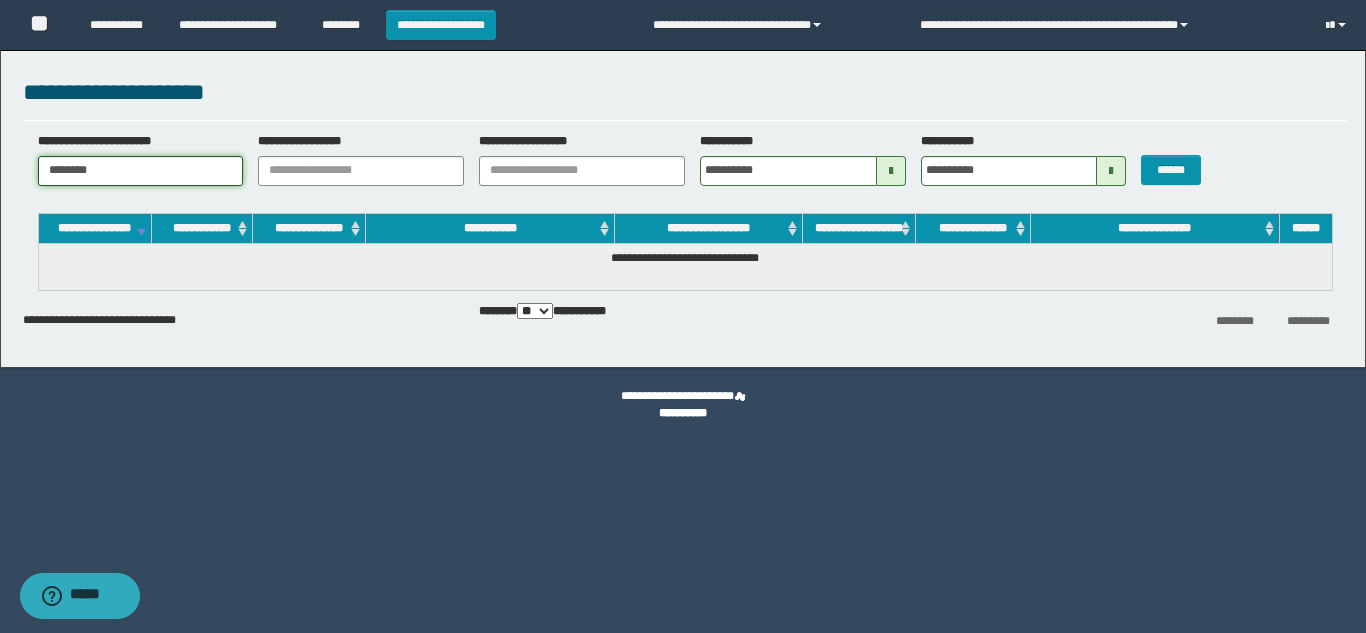 click on "********" at bounding box center [141, 171] 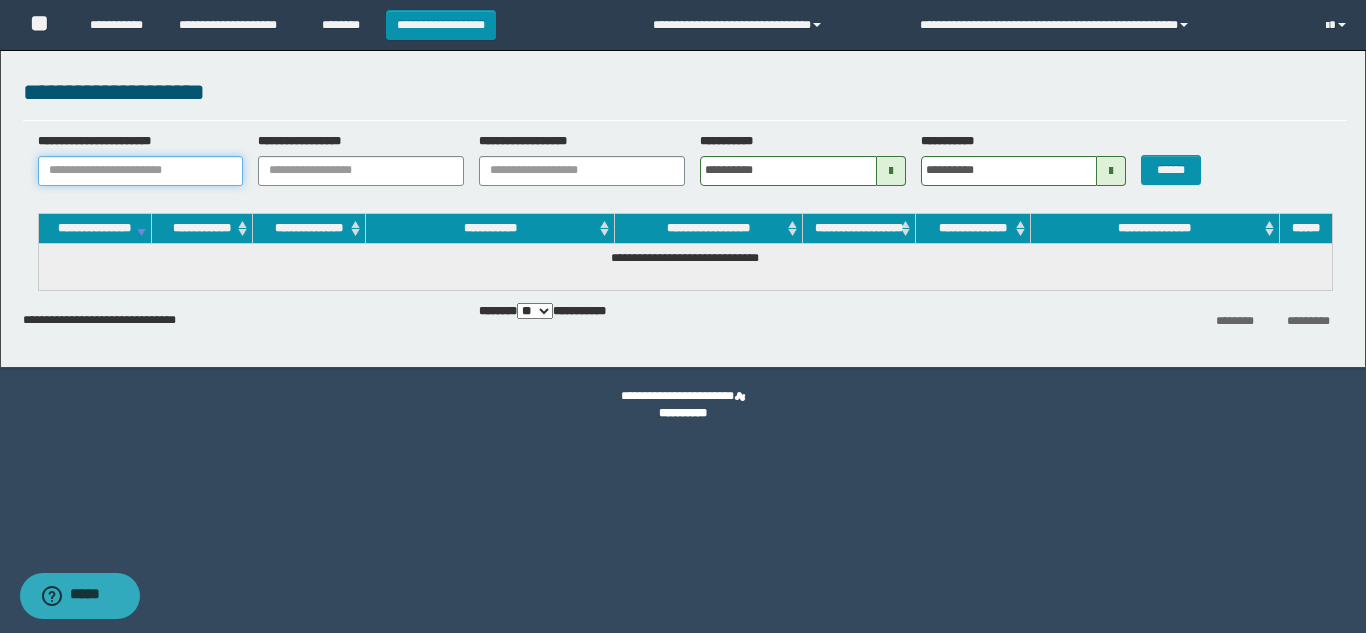 type 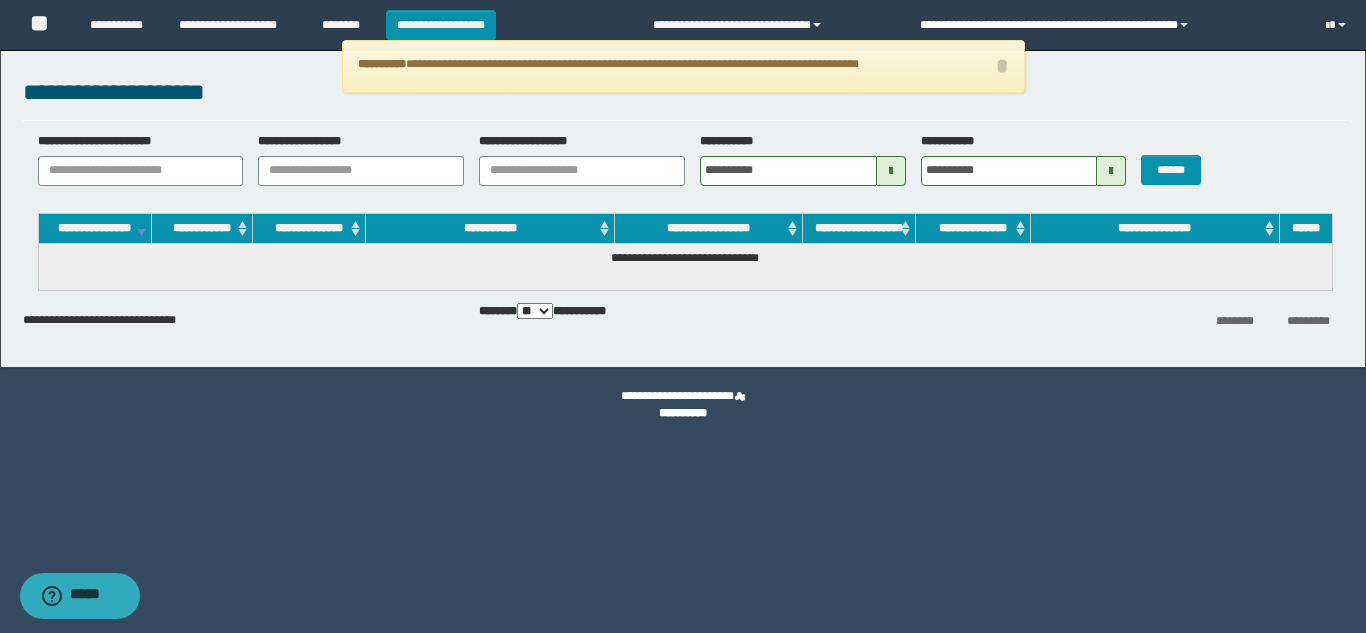 click on "**********" at bounding box center (1107, 25) 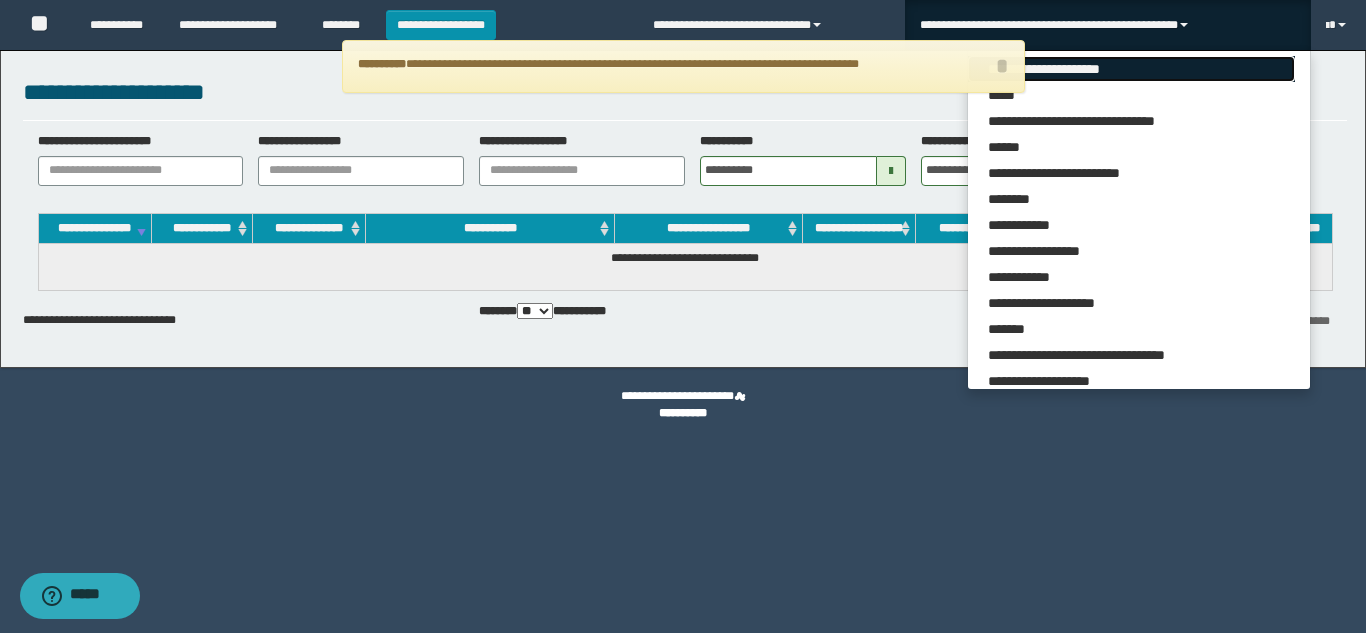 click on "**********" at bounding box center [1131, 69] 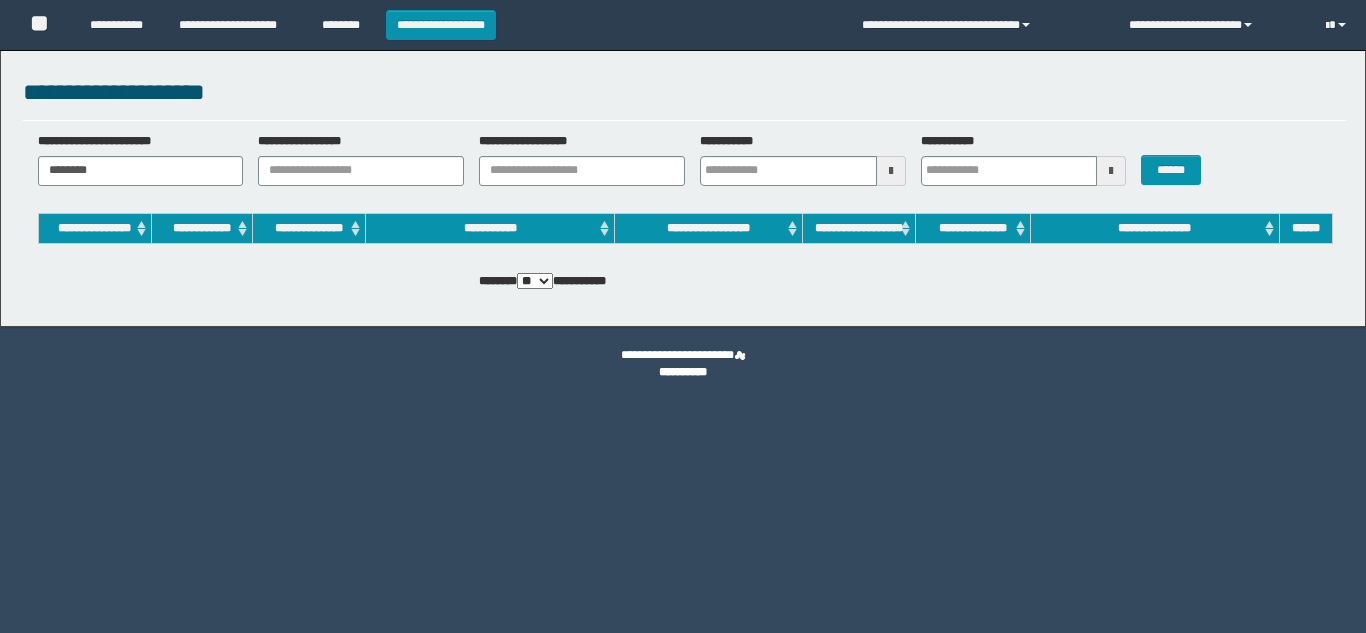 scroll, scrollTop: 0, scrollLeft: 0, axis: both 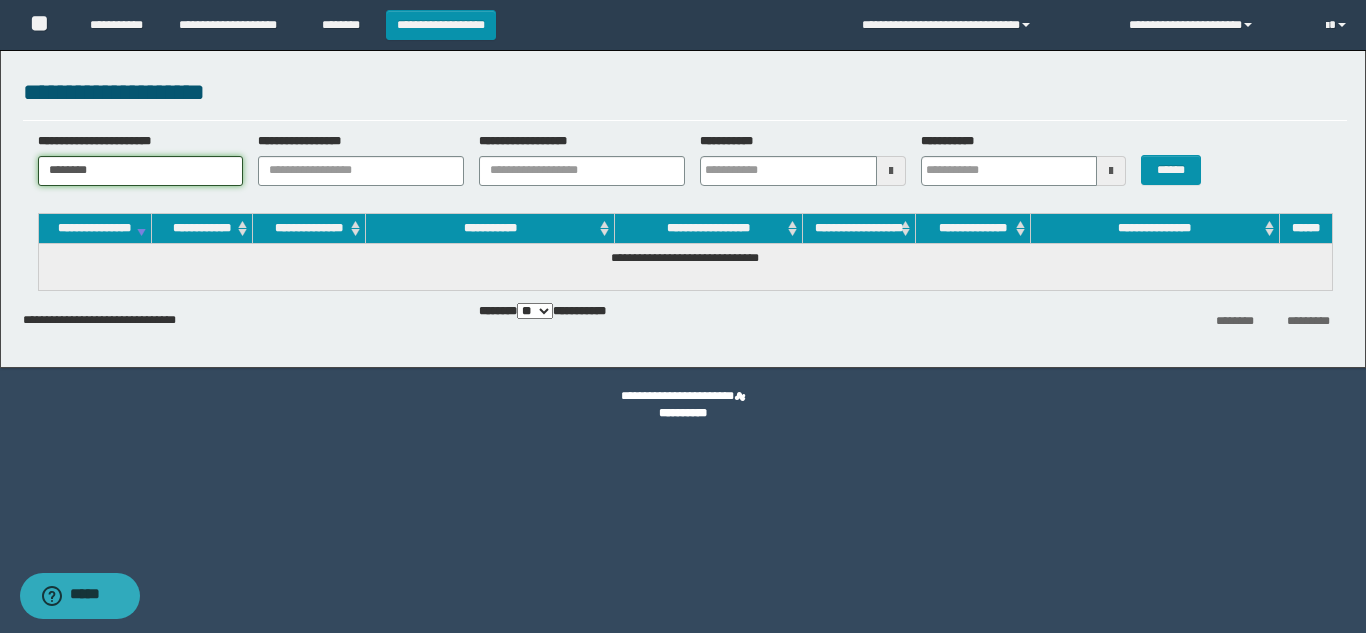 click on "********" at bounding box center [141, 171] 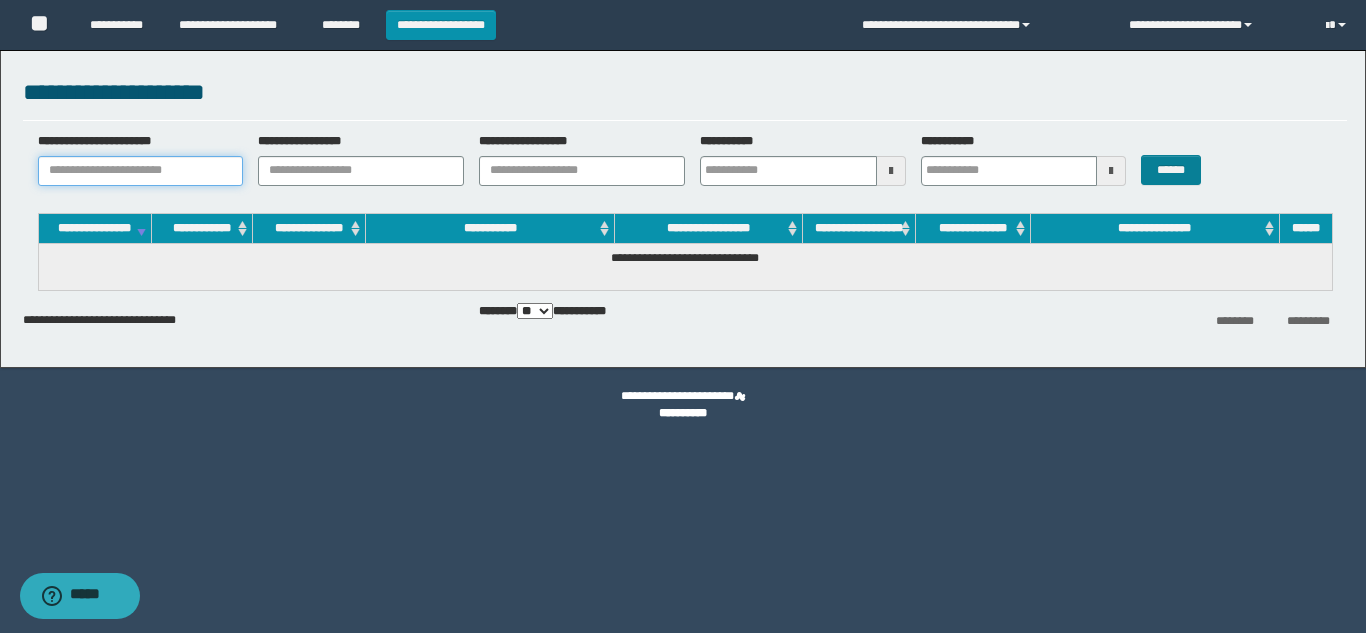 type 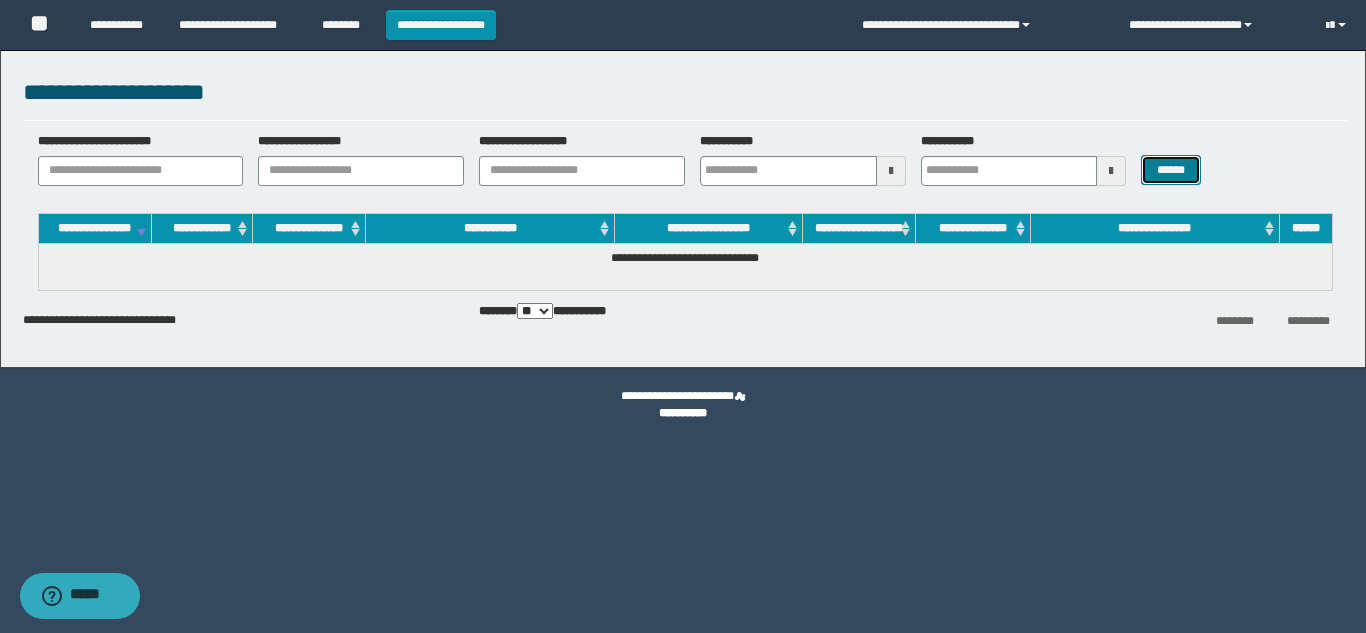 click on "******" at bounding box center (1170, 170) 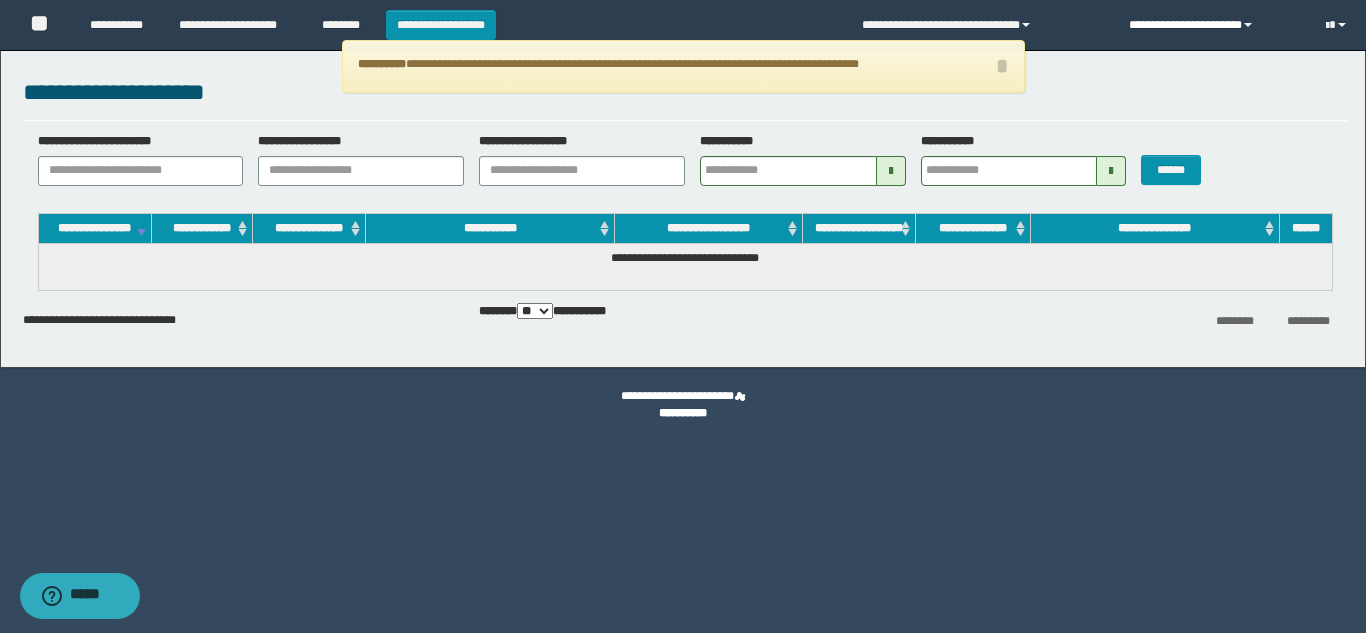 click on "**********" at bounding box center (1212, 25) 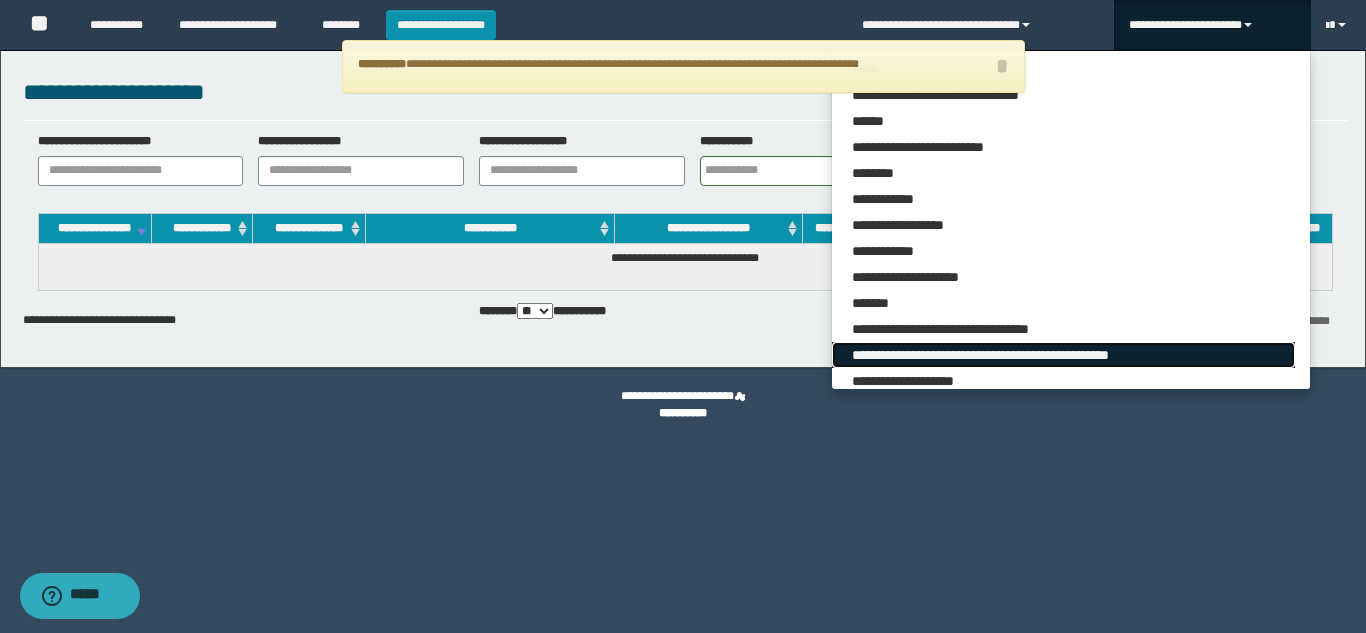 click on "**********" at bounding box center (1063, 355) 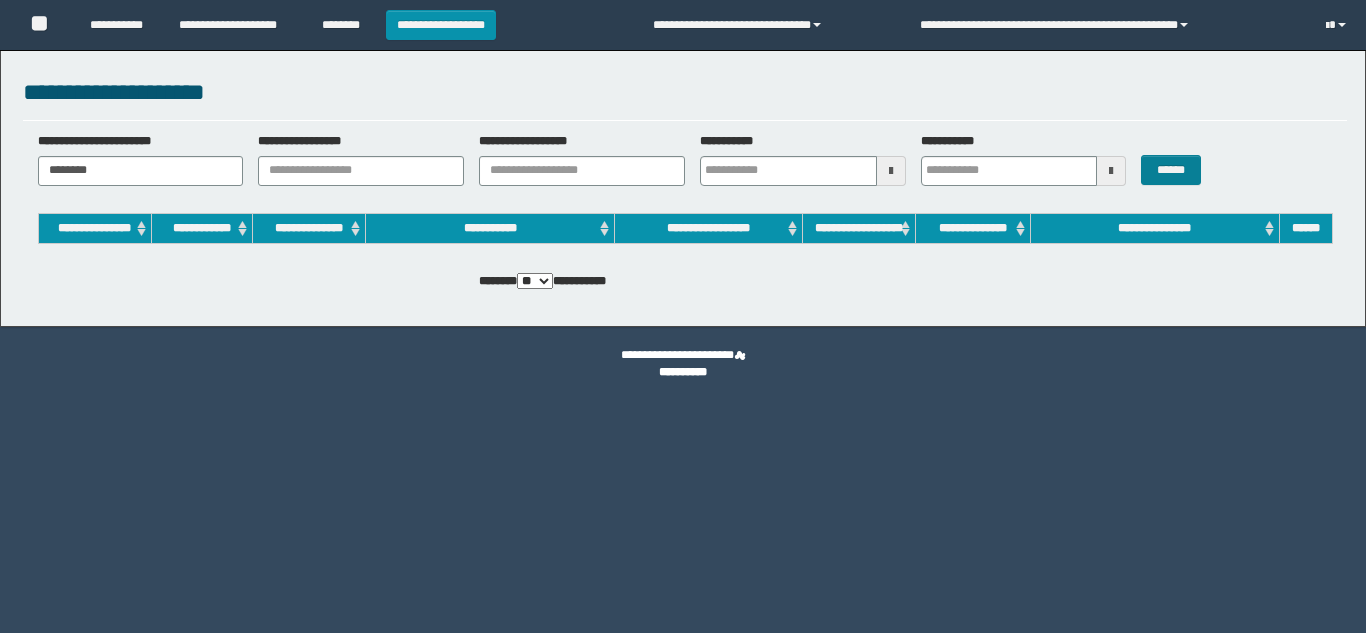 scroll, scrollTop: 0, scrollLeft: 0, axis: both 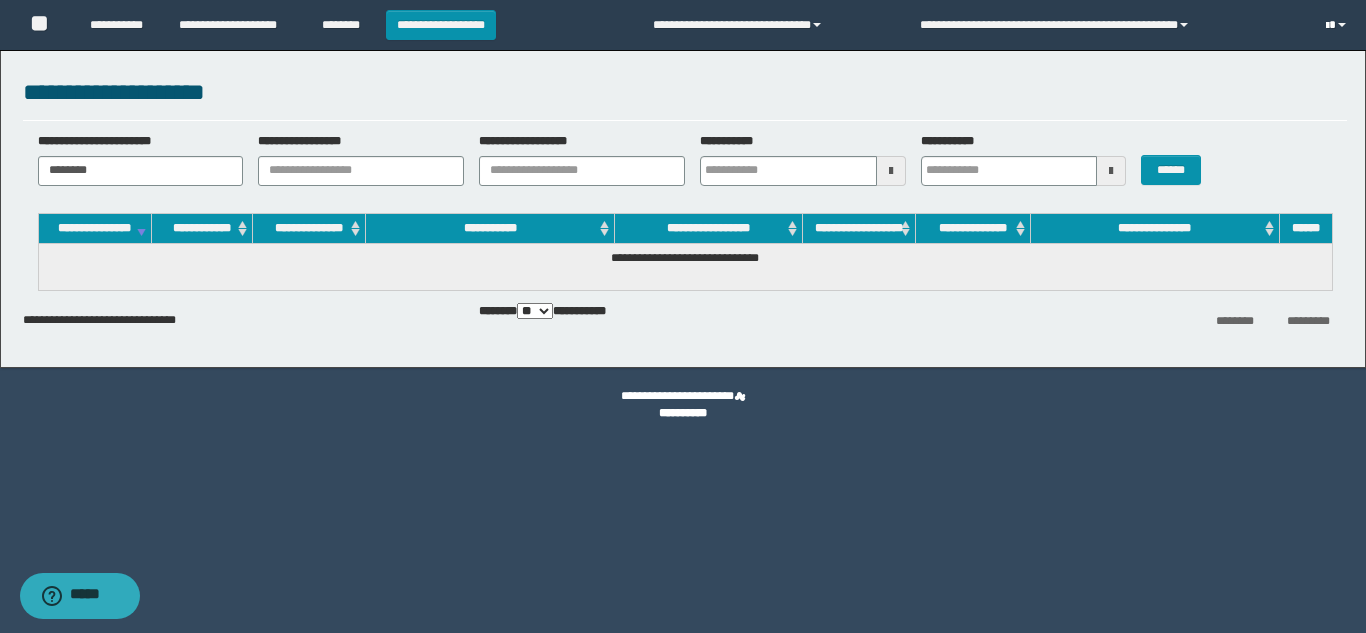 click at bounding box center [1338, 25] 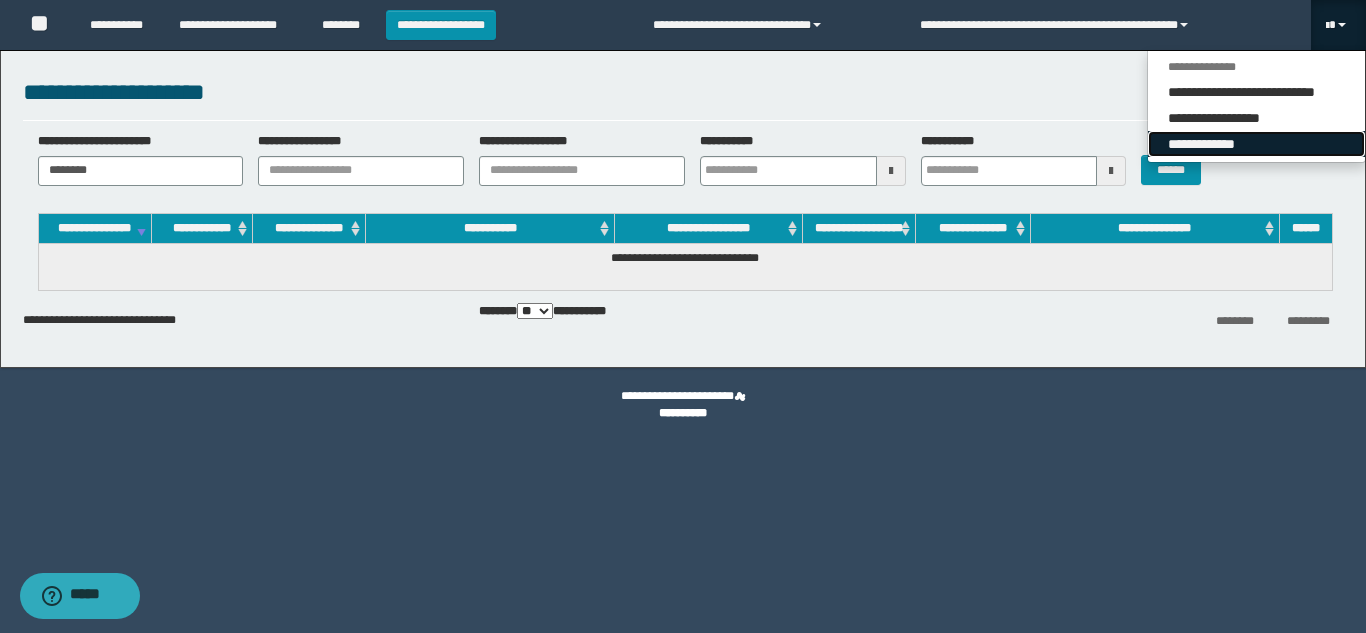 click on "**********" at bounding box center (1256, 144) 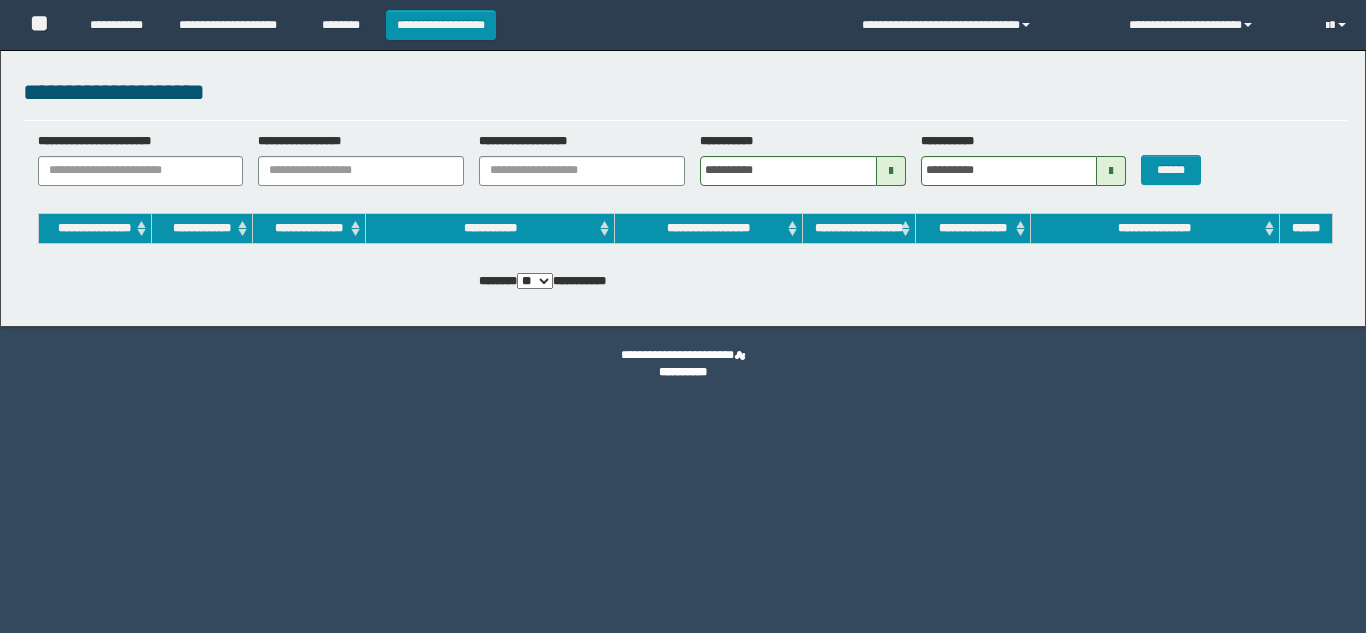 scroll, scrollTop: 0, scrollLeft: 0, axis: both 